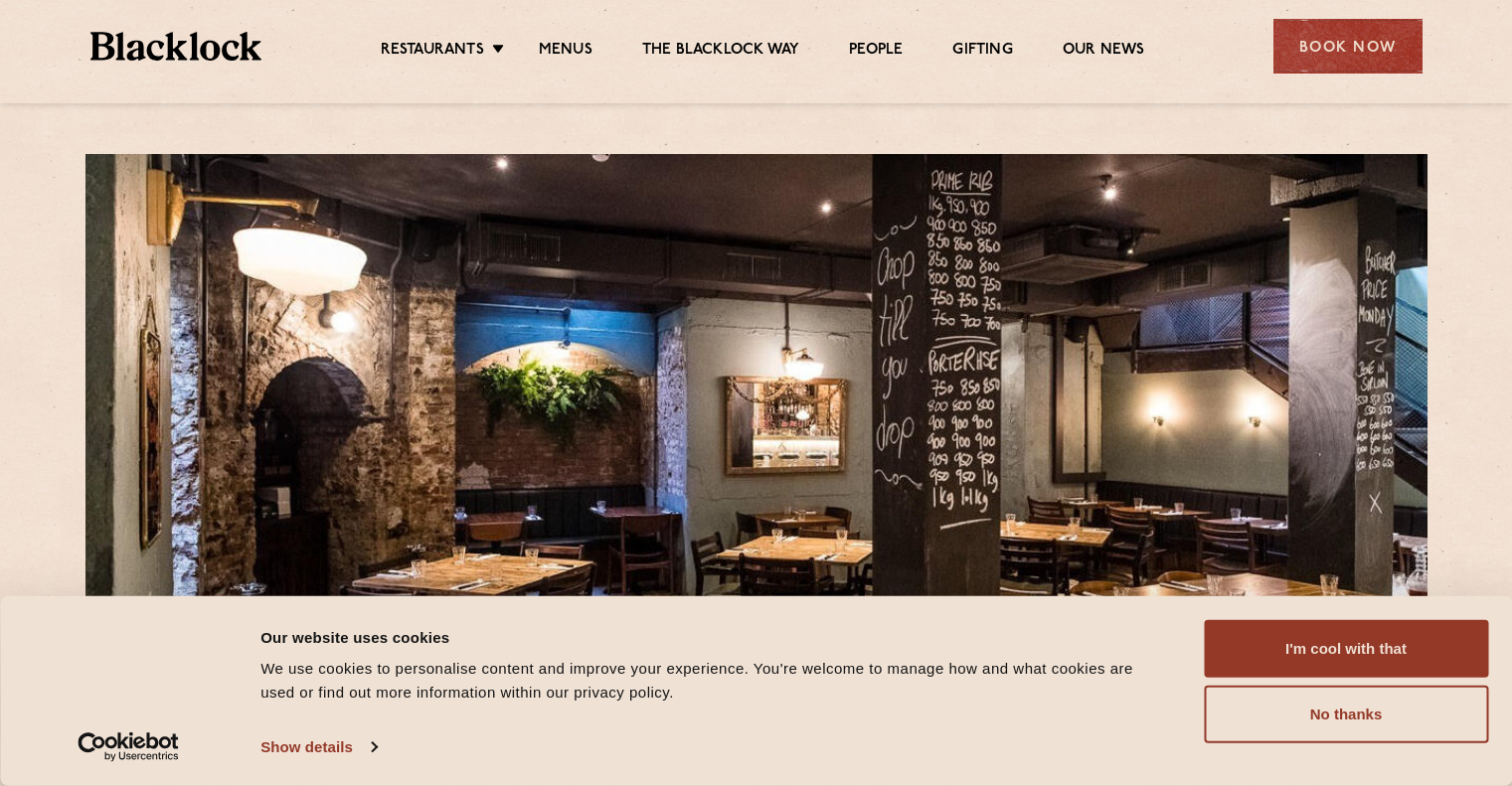 scroll, scrollTop: 0, scrollLeft: 0, axis: both 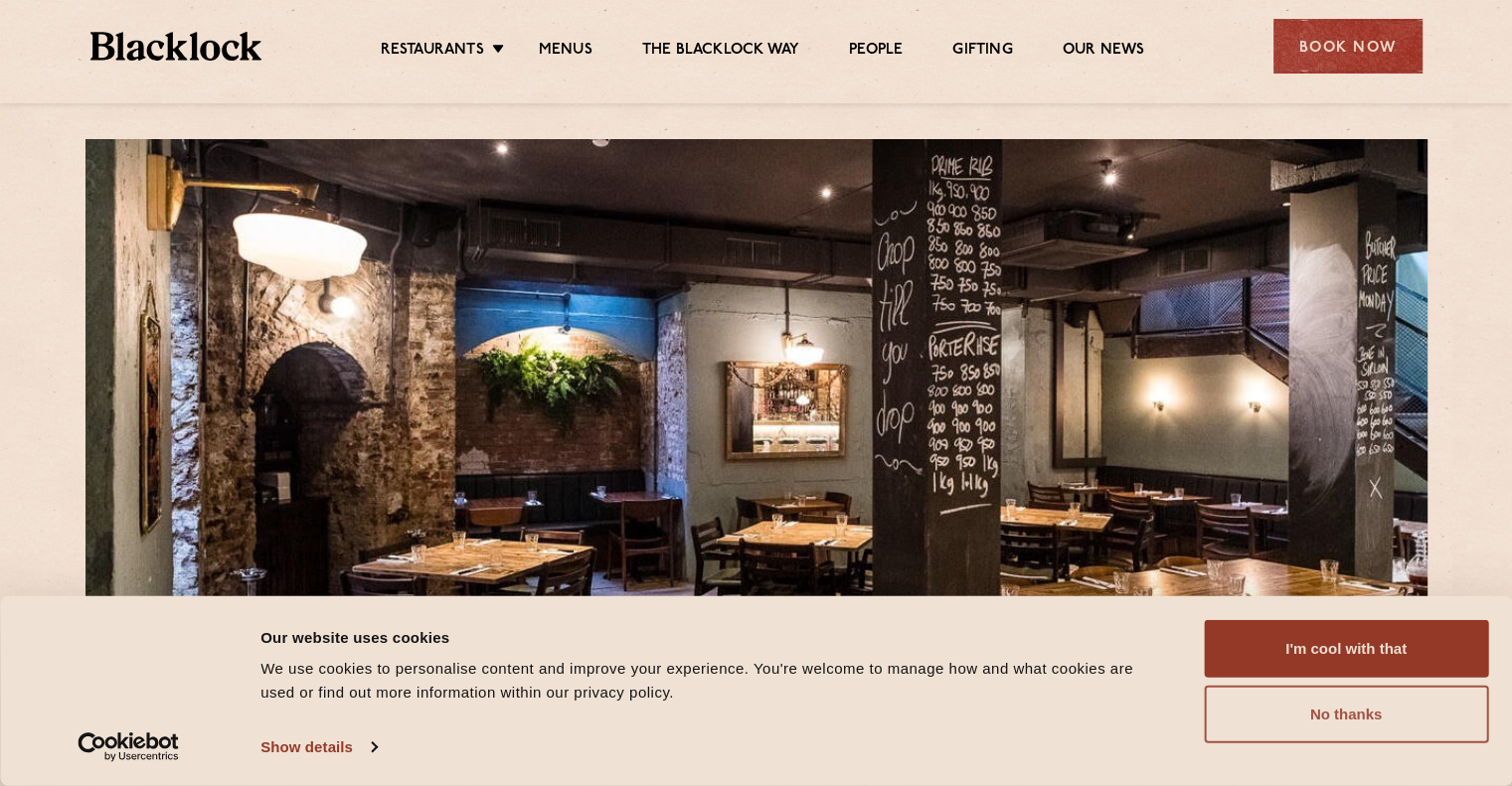 click on "No thanks" at bounding box center [1346, 714] 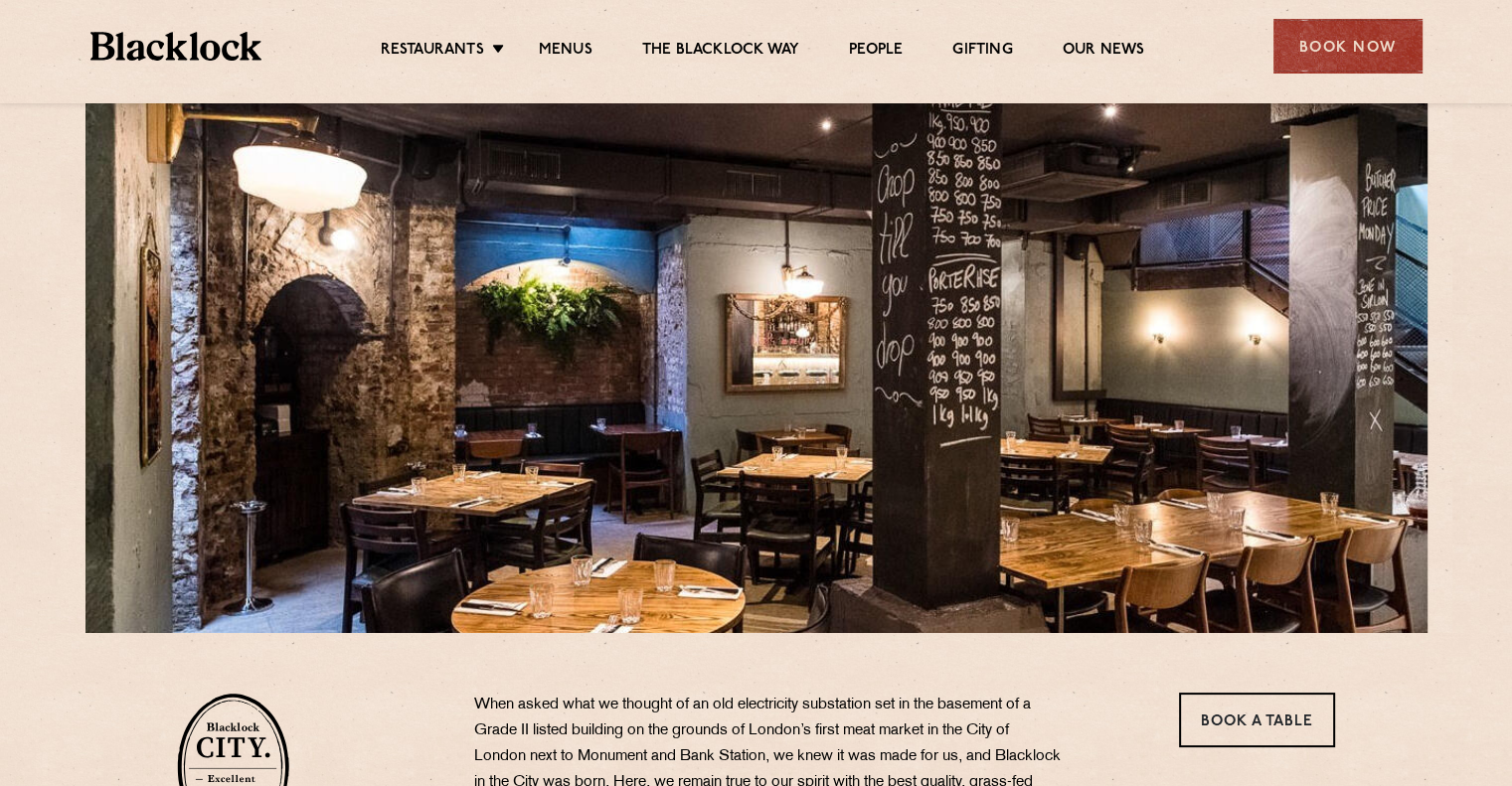 scroll, scrollTop: 76, scrollLeft: 0, axis: vertical 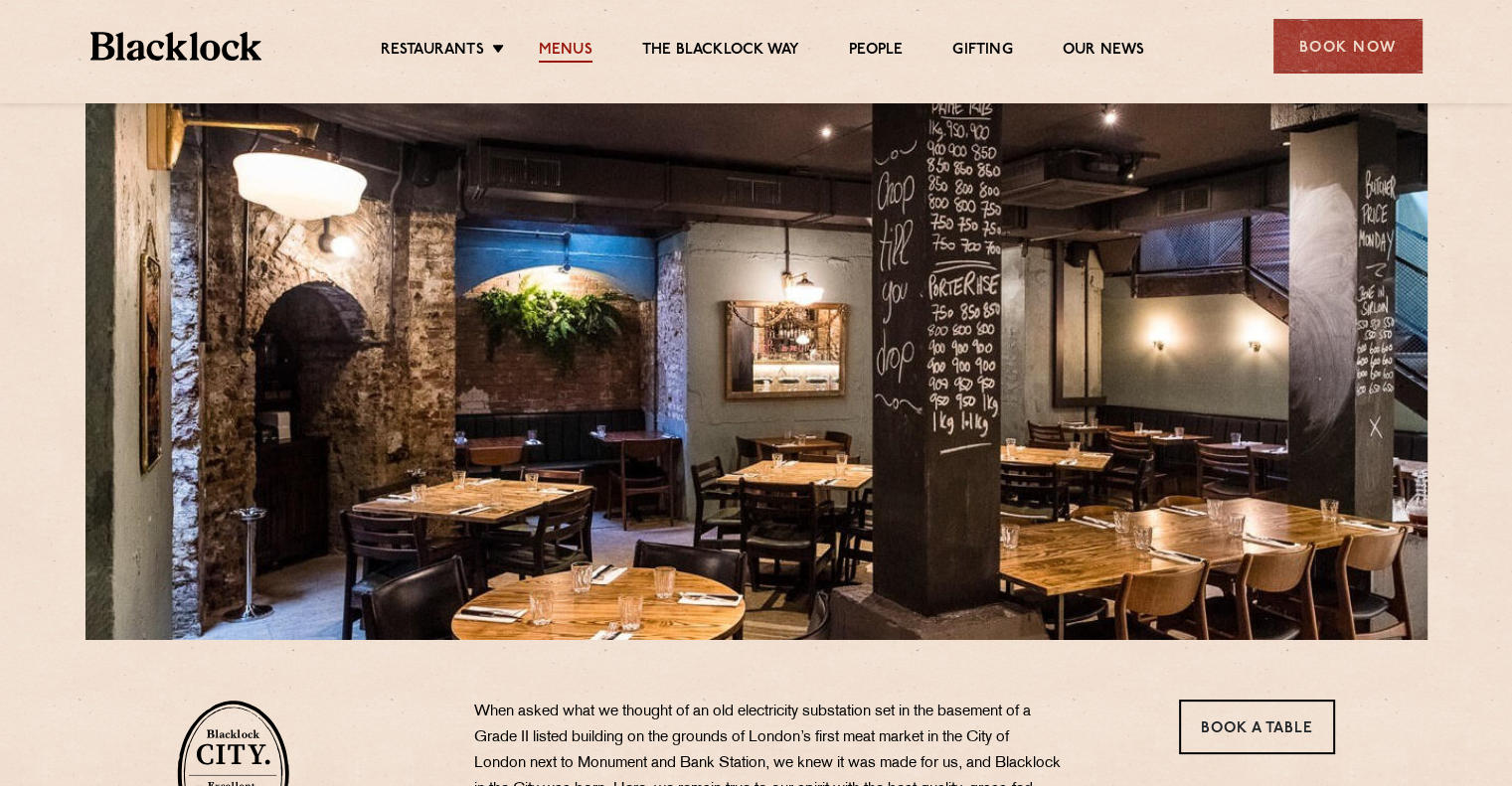 click on "Menus" at bounding box center [566, 52] 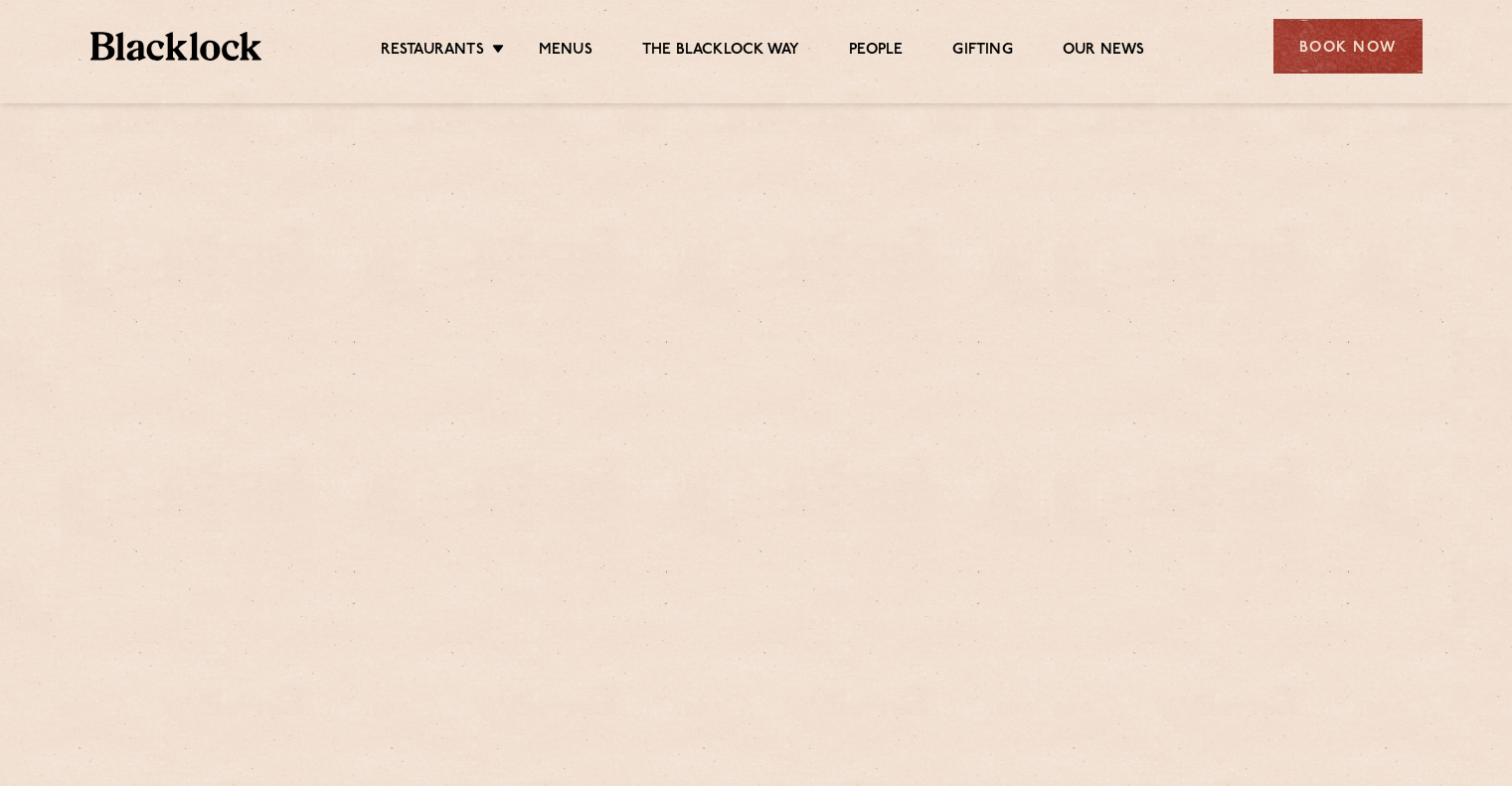 scroll, scrollTop: 0, scrollLeft: 0, axis: both 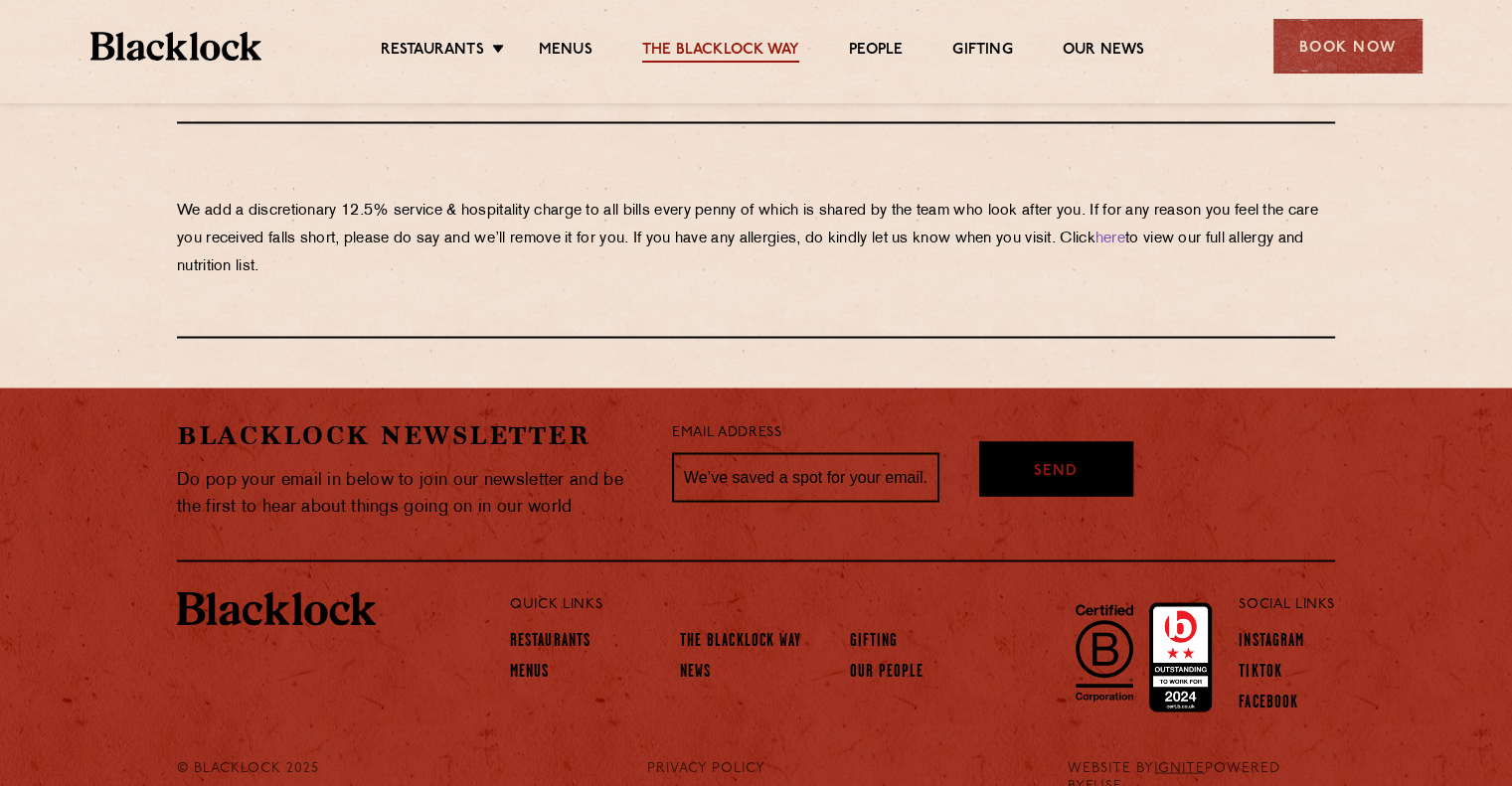 click on "The Blacklock Way" at bounding box center [721, 52] 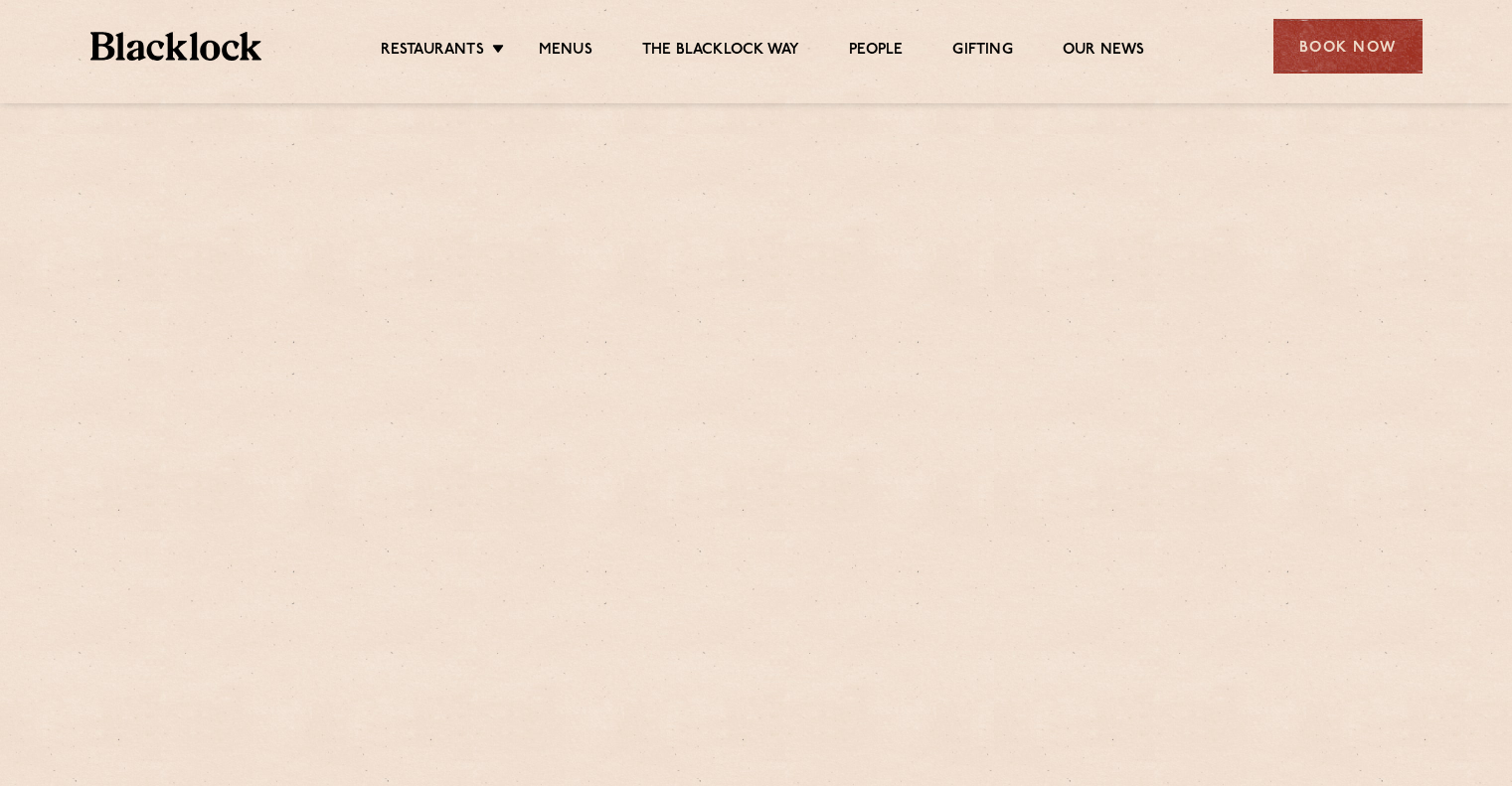 scroll, scrollTop: 0, scrollLeft: 0, axis: both 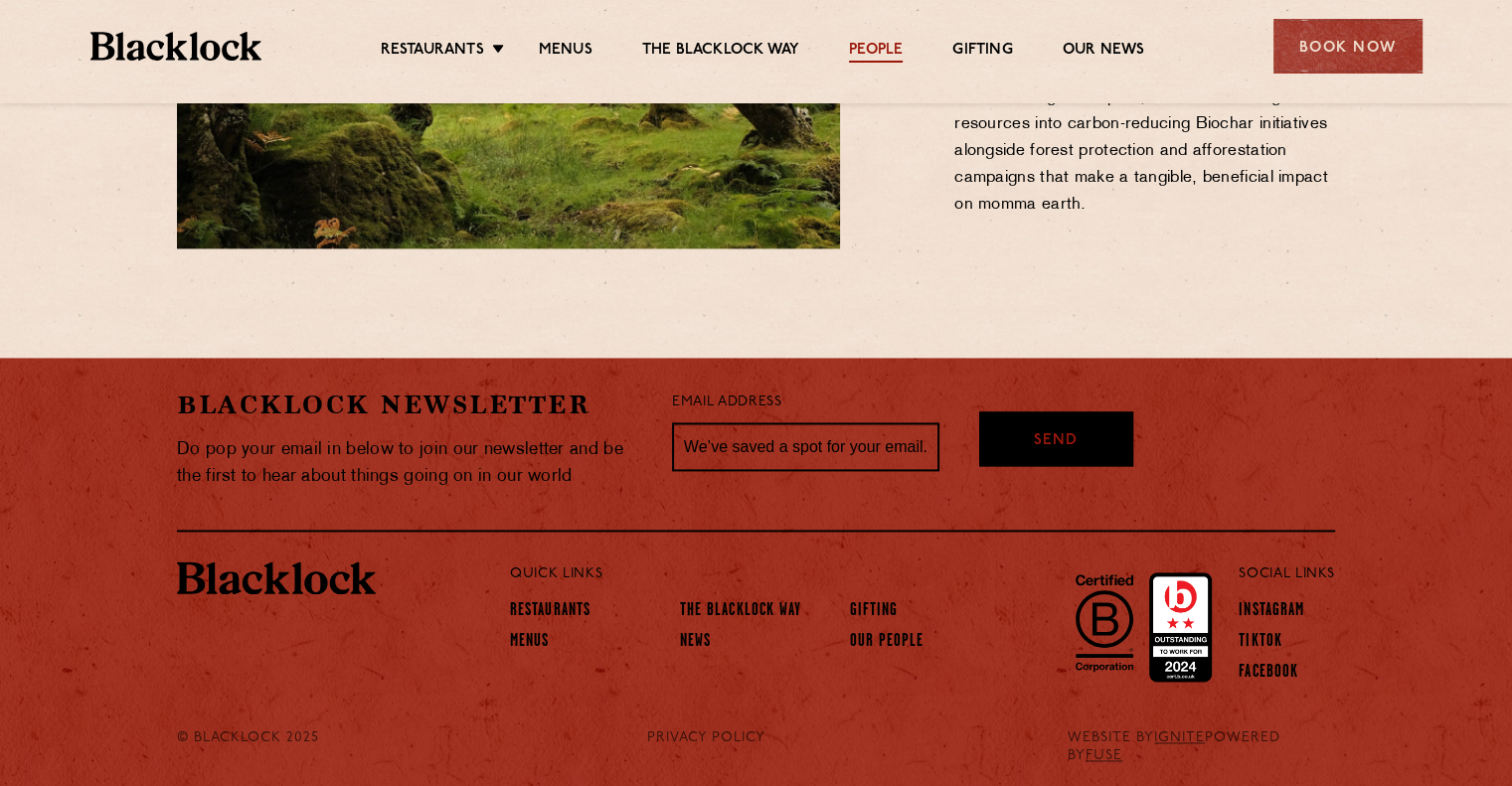 click on "People" at bounding box center [876, 52] 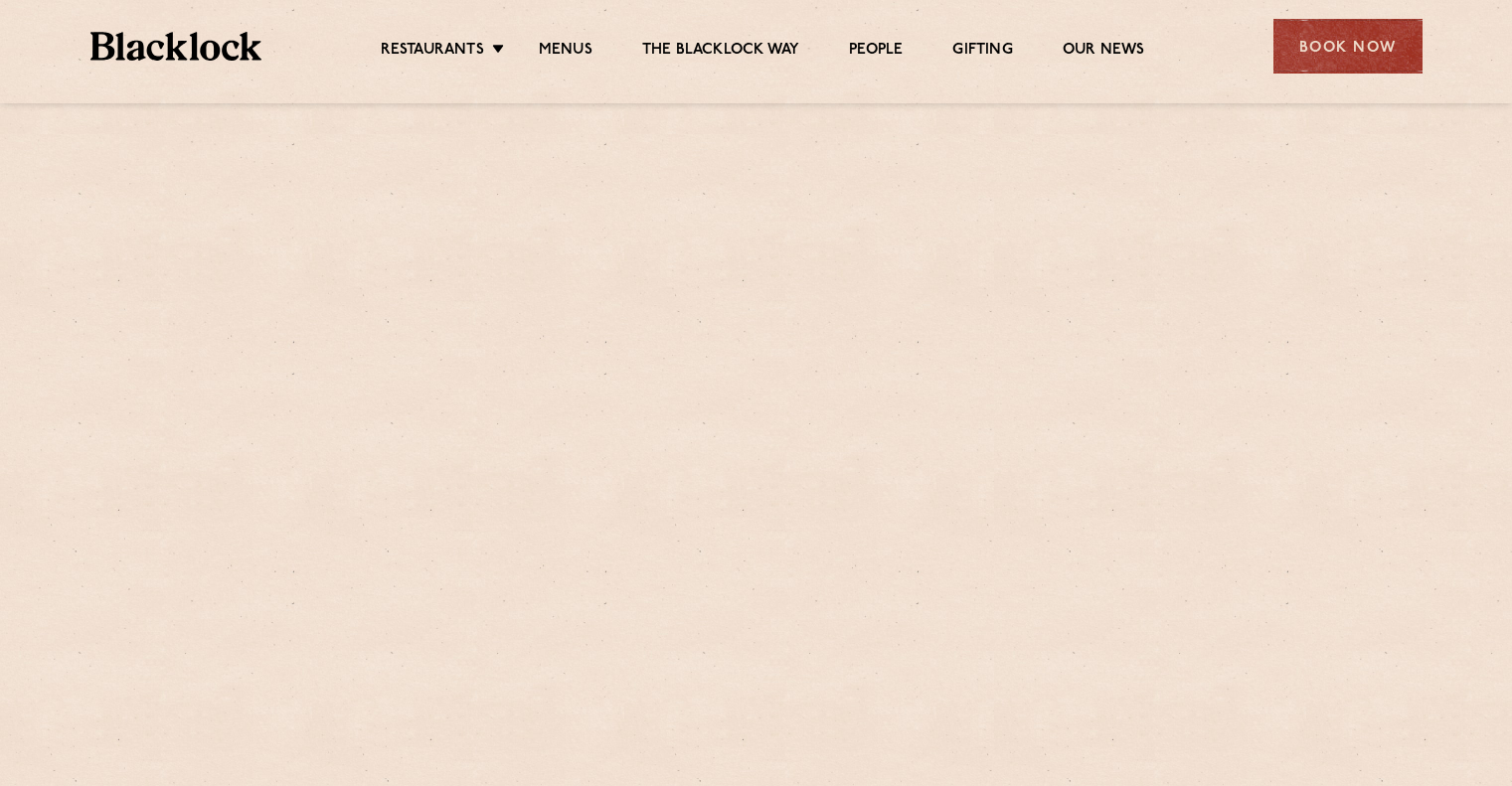 scroll, scrollTop: 0, scrollLeft: 0, axis: both 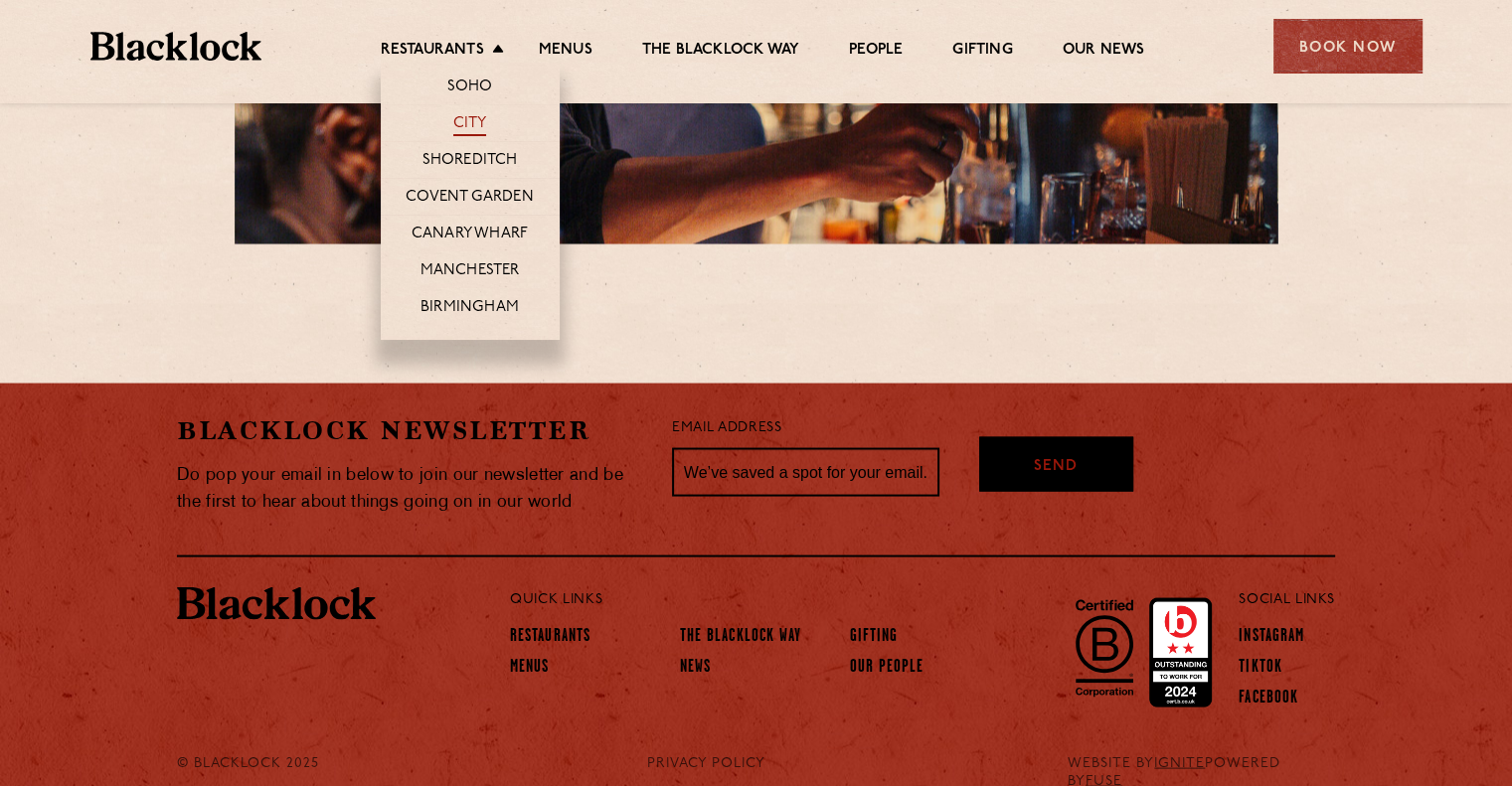 click on "City" at bounding box center (470, 125) 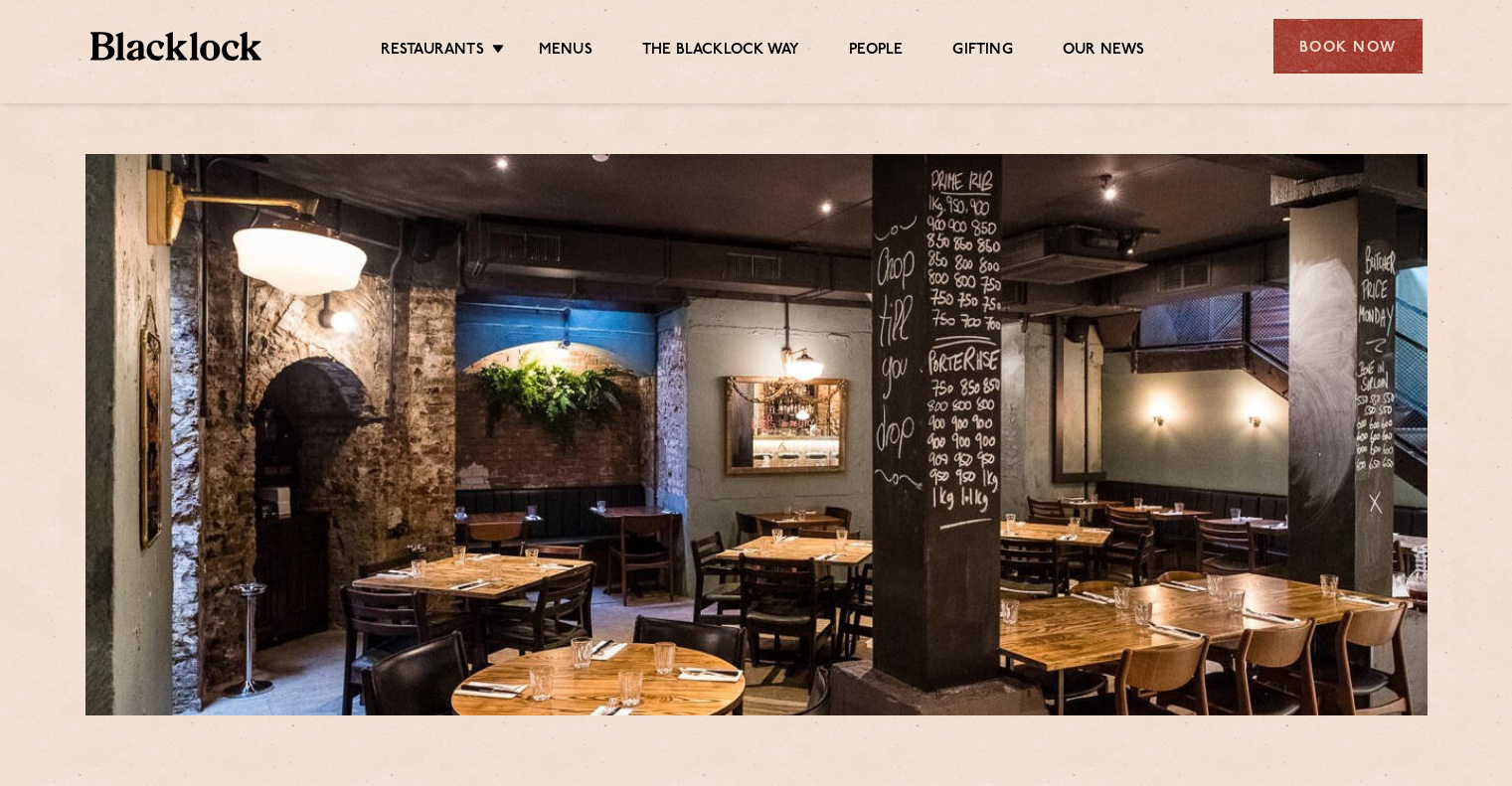scroll, scrollTop: 0, scrollLeft: 0, axis: both 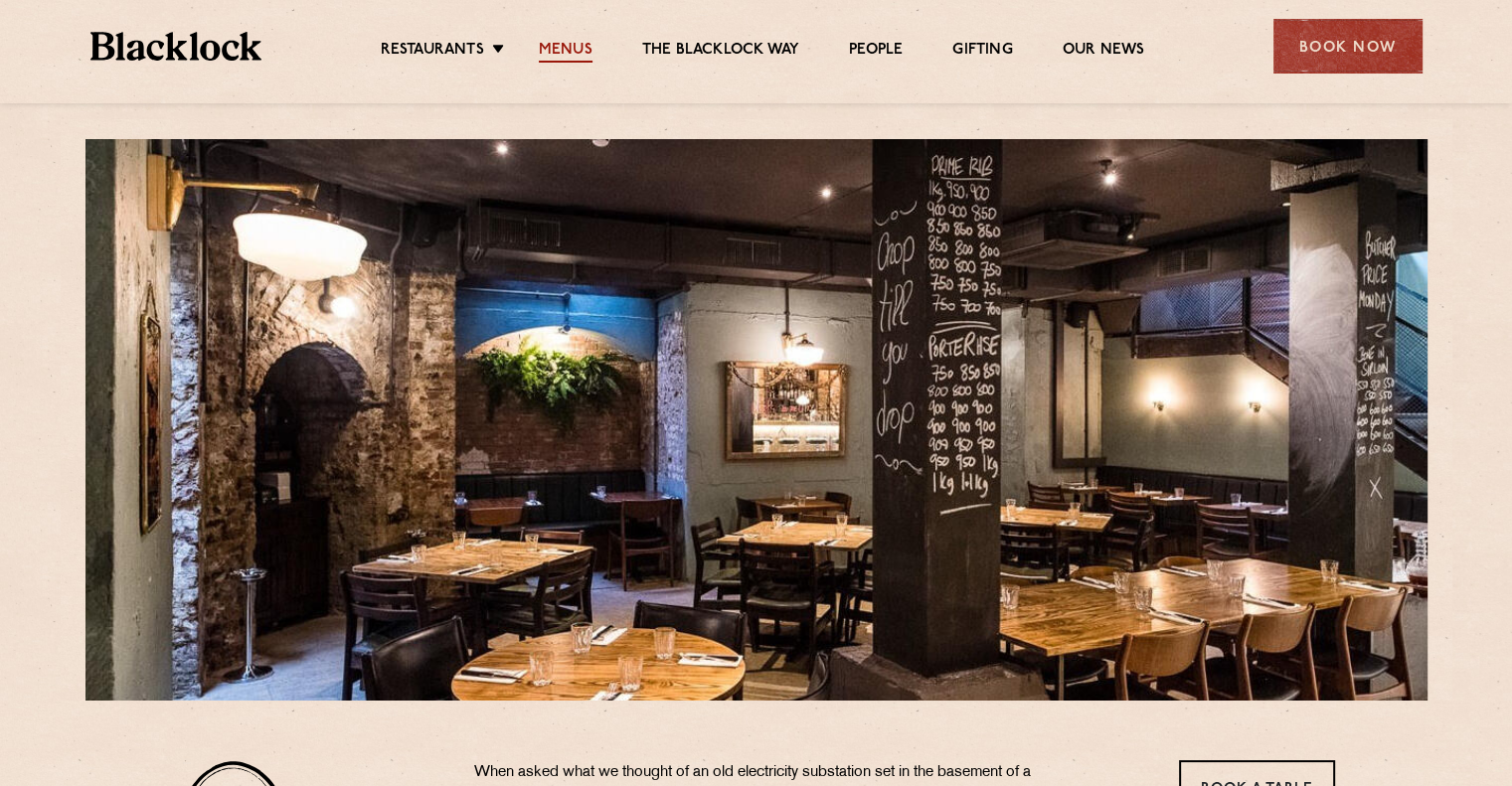 click on "Menus" at bounding box center [566, 52] 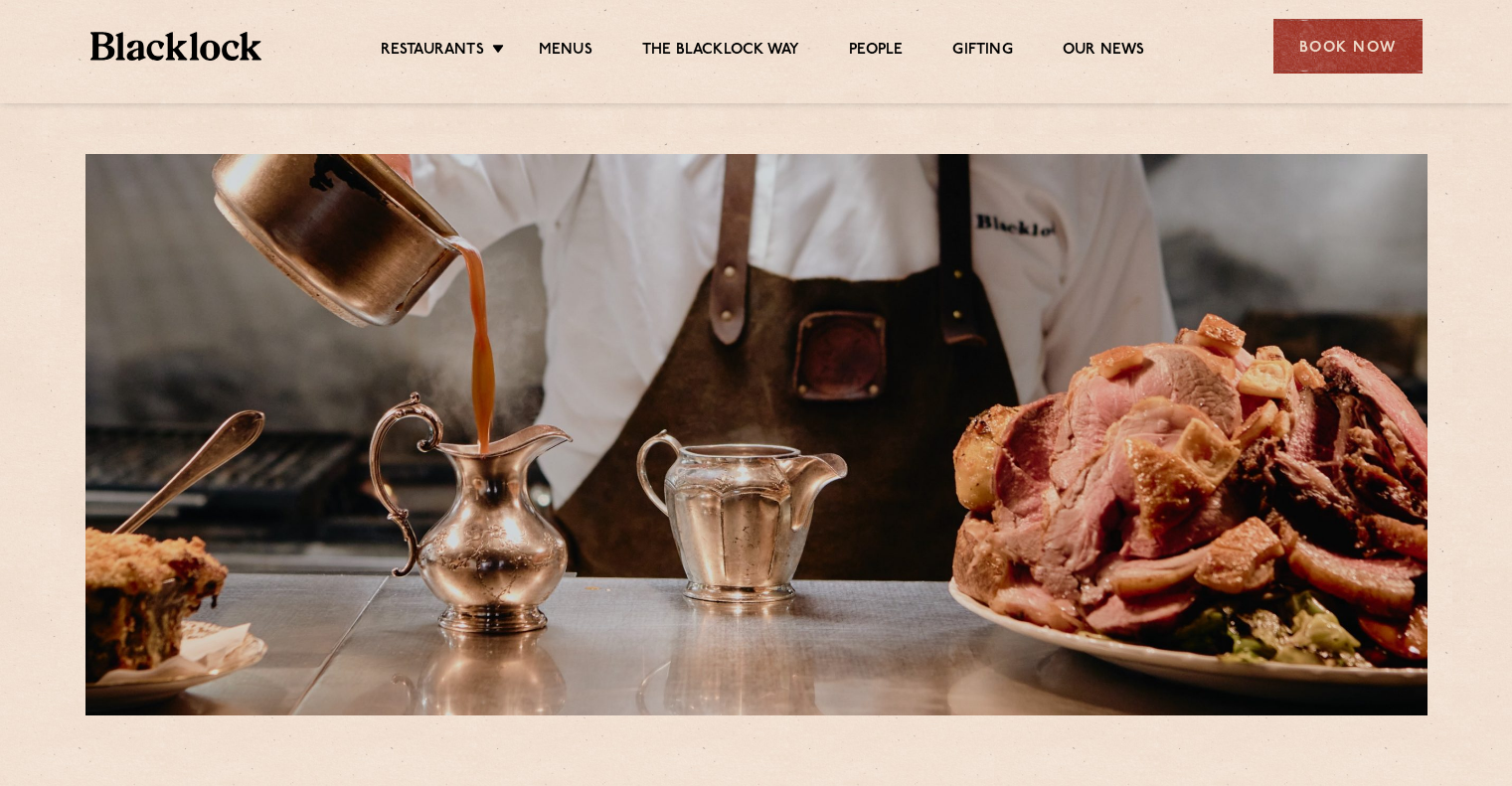 scroll, scrollTop: 0, scrollLeft: 0, axis: both 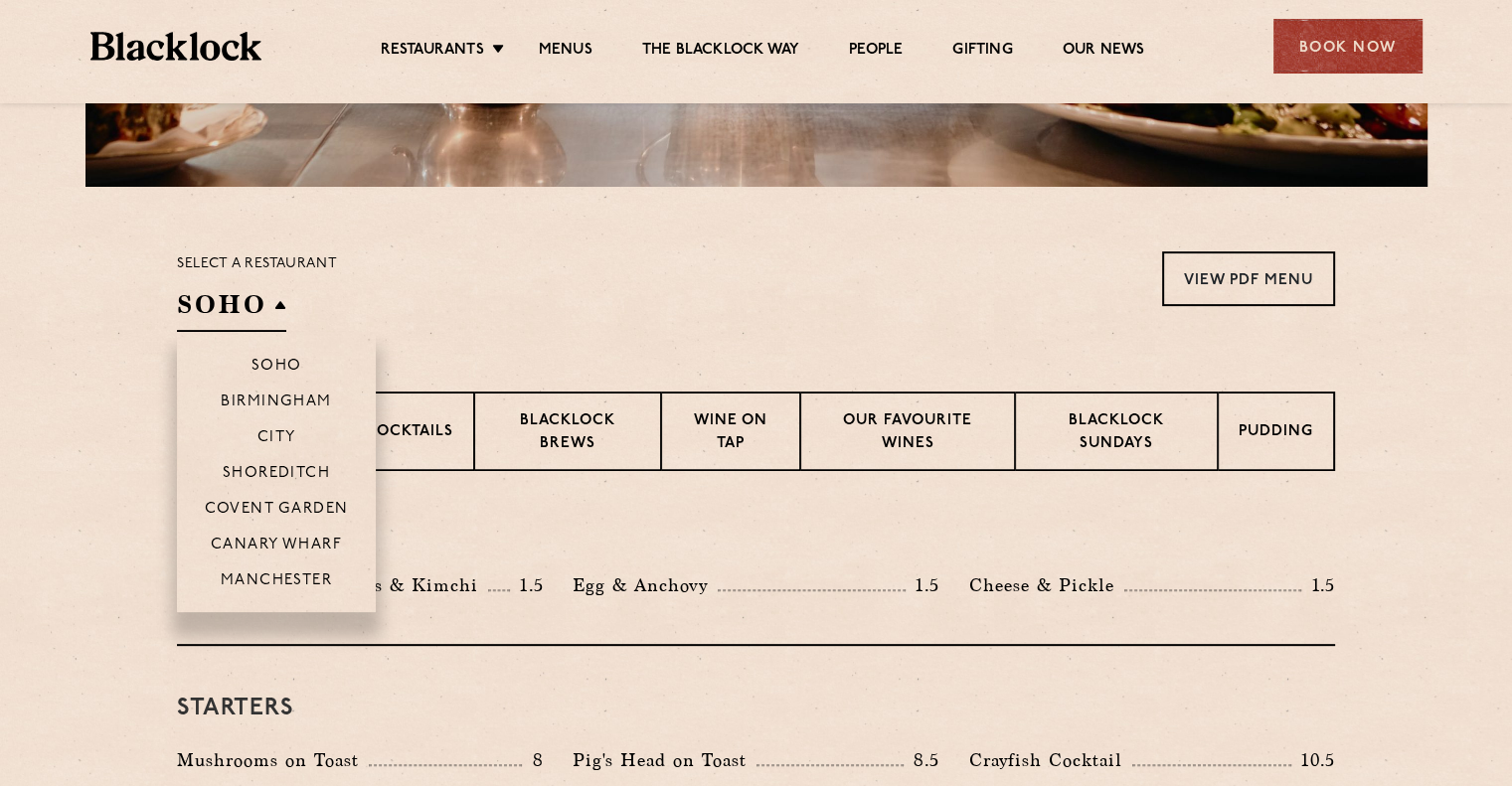 click on "SOHO" at bounding box center (232, 309) 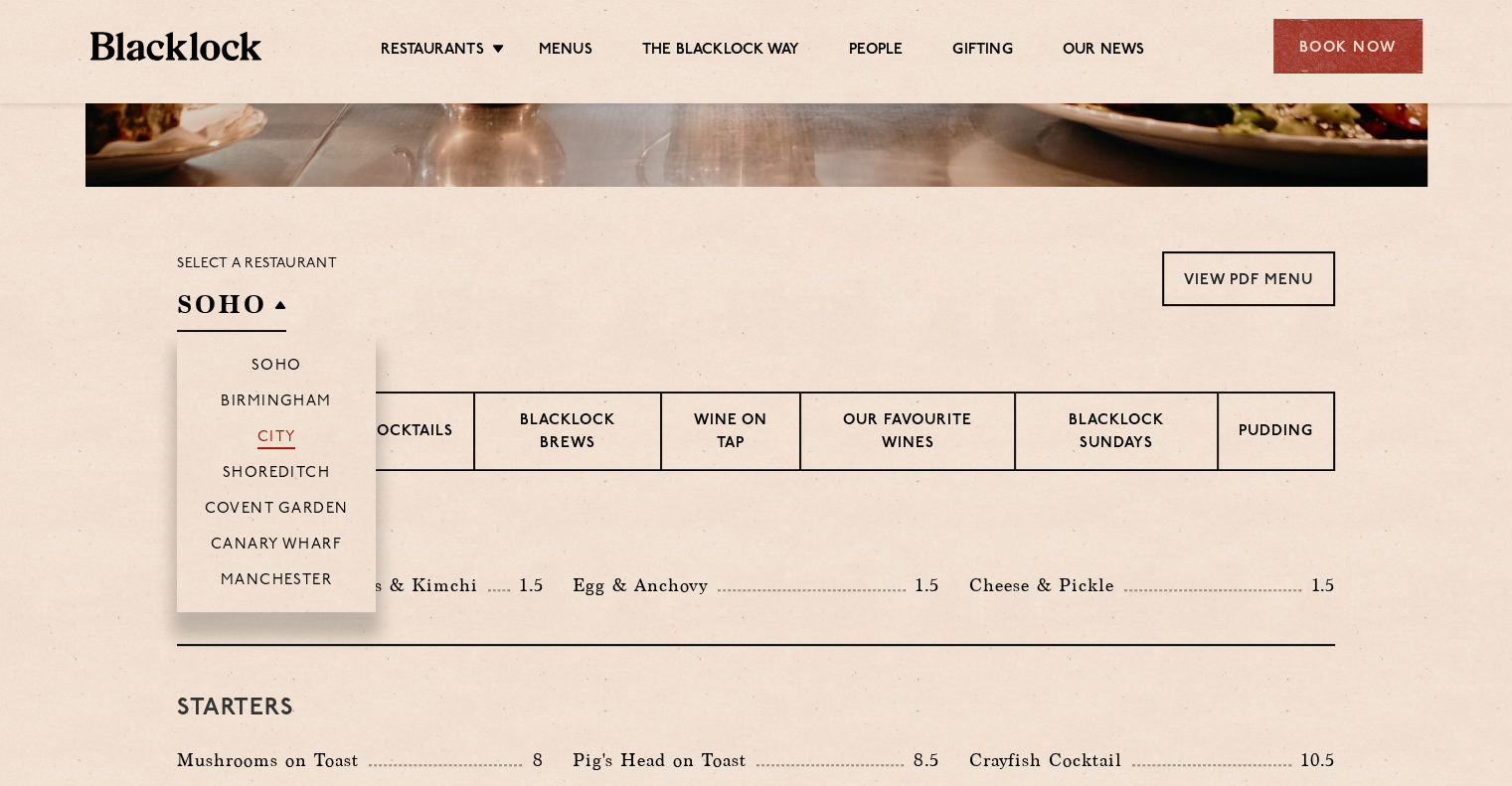 click on "City" at bounding box center (276, 439) 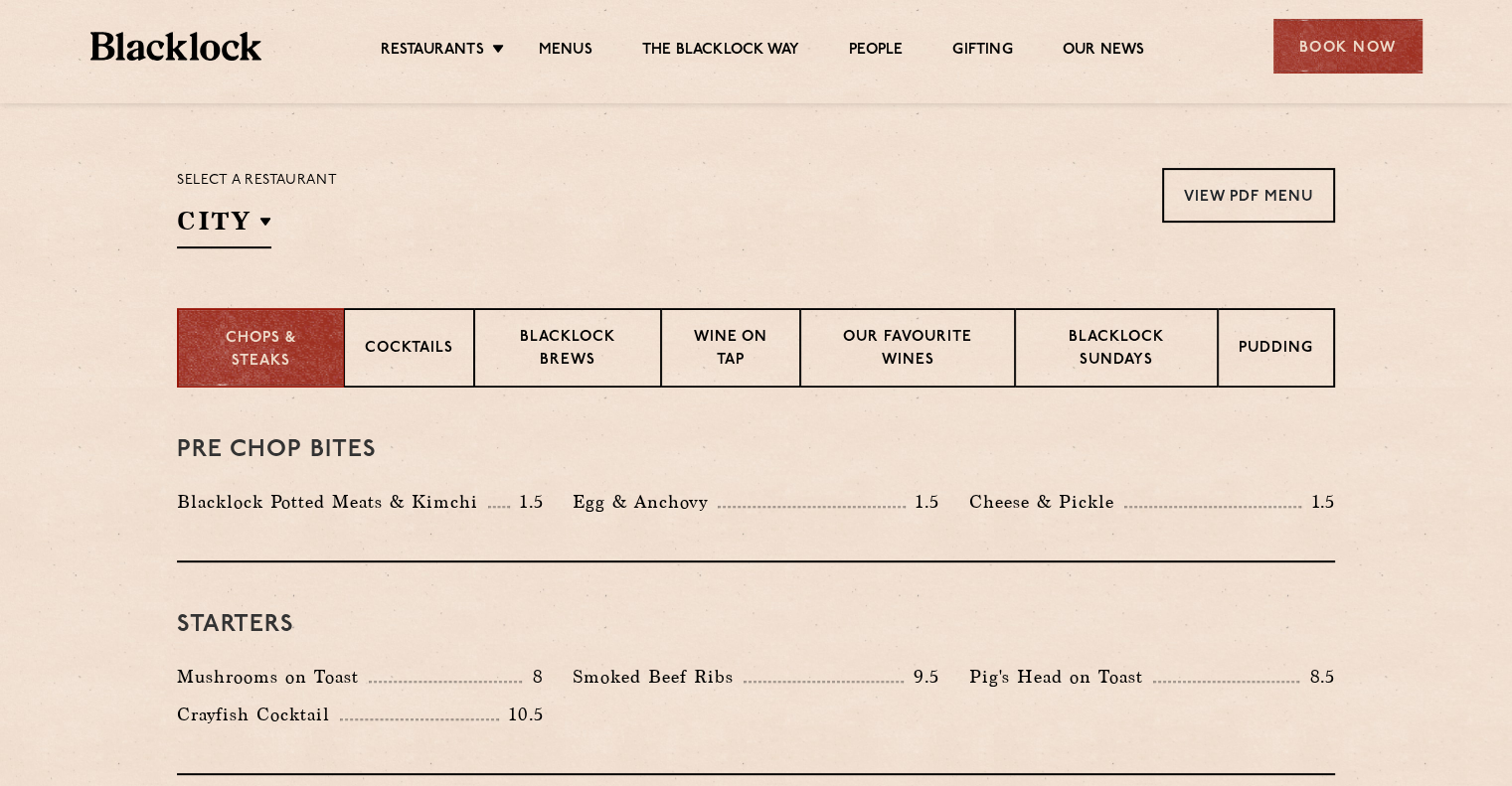 scroll, scrollTop: 612, scrollLeft: 0, axis: vertical 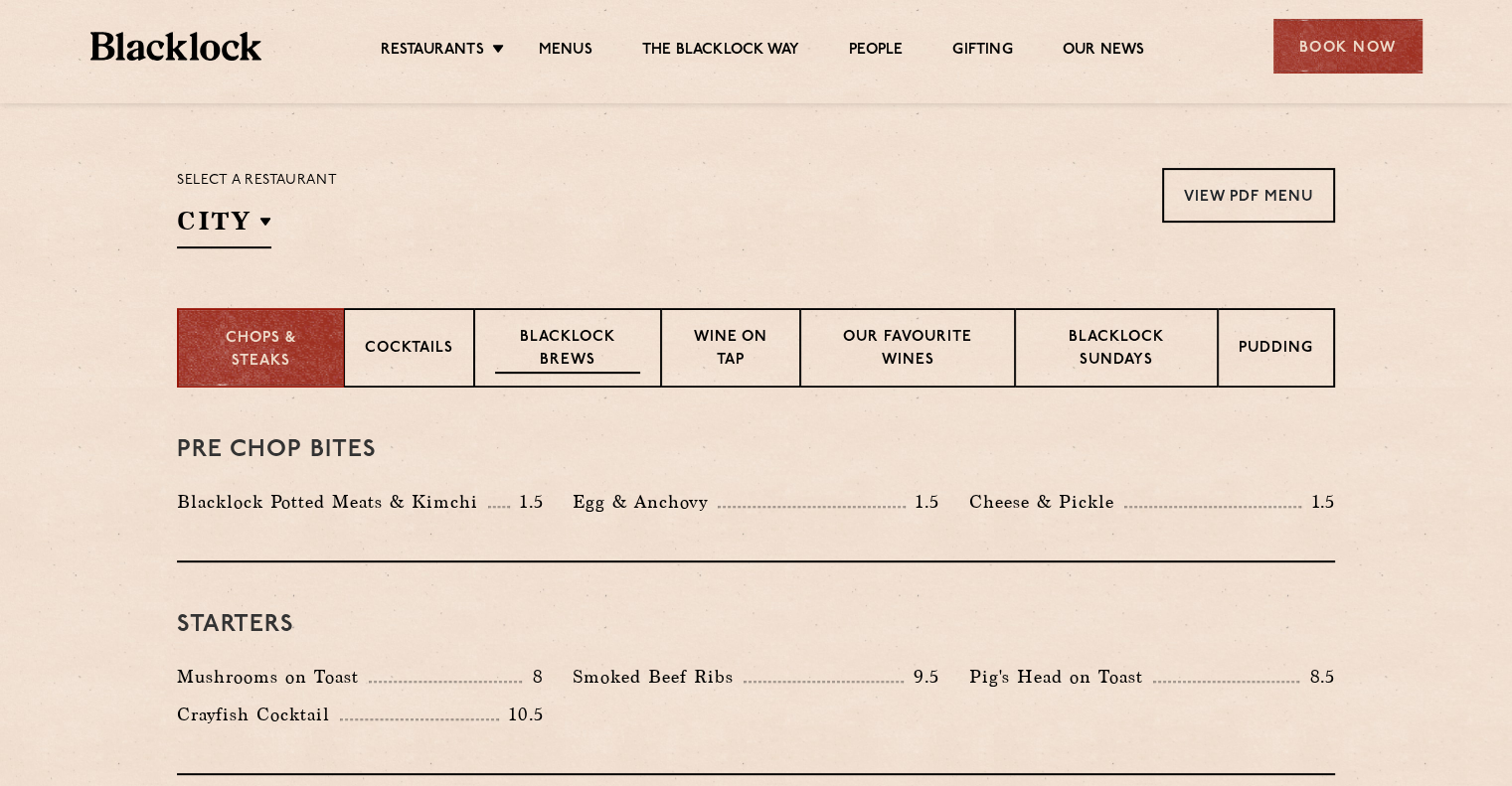 click on "Blacklock Brews" at bounding box center [568, 350] 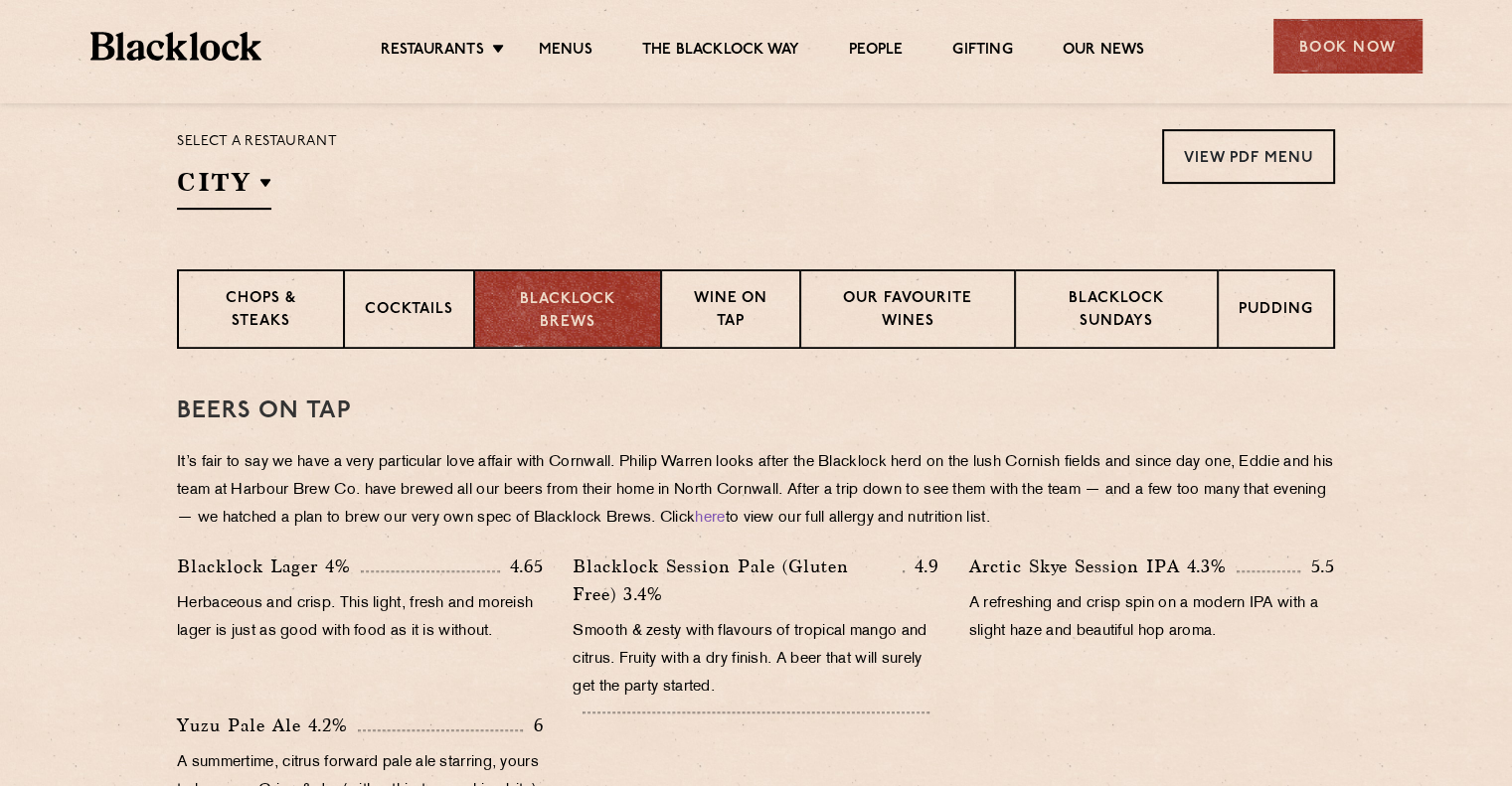 scroll, scrollTop: 624, scrollLeft: 0, axis: vertical 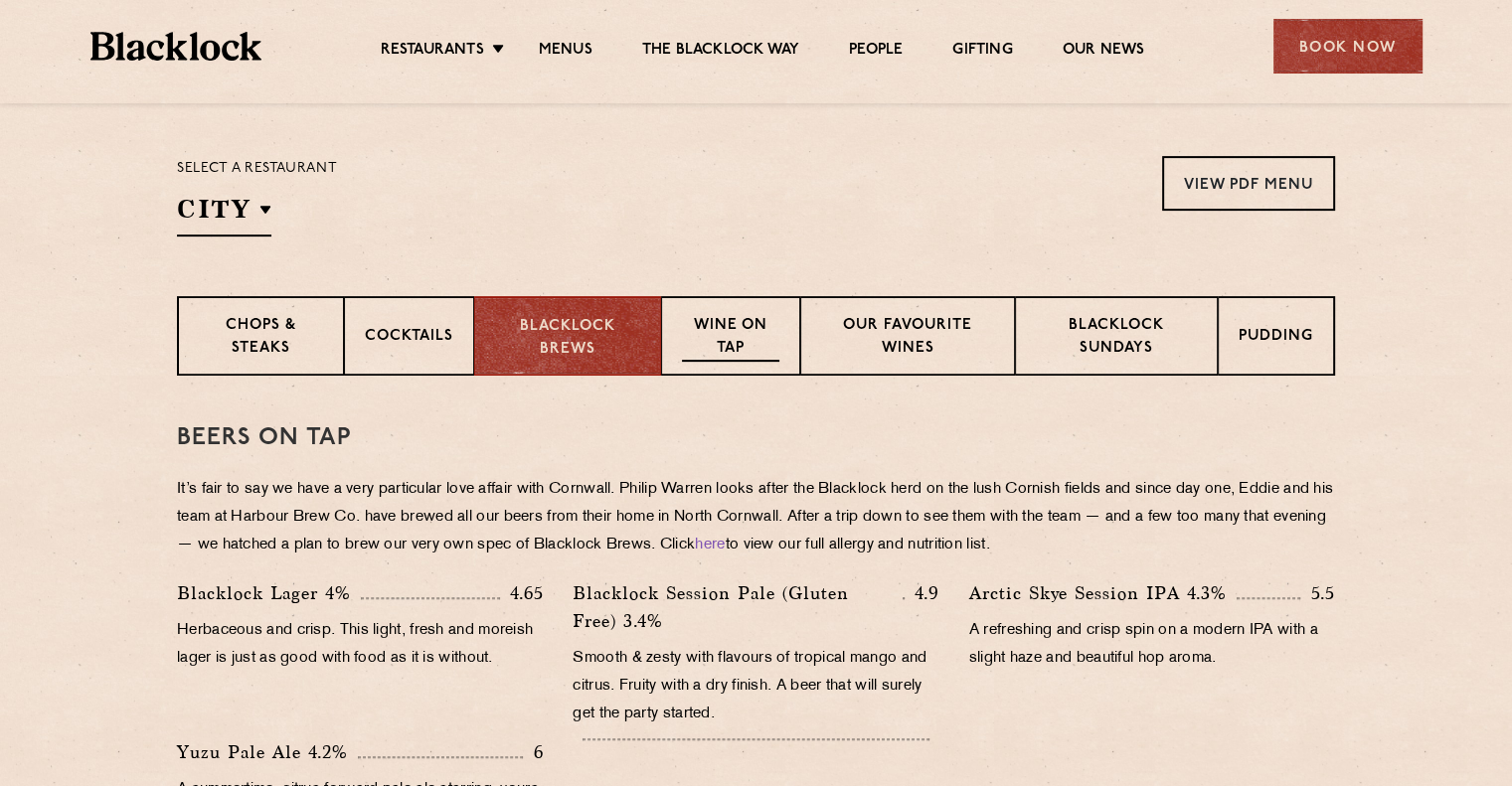 click on "Wine on Tap" at bounding box center (731, 338) 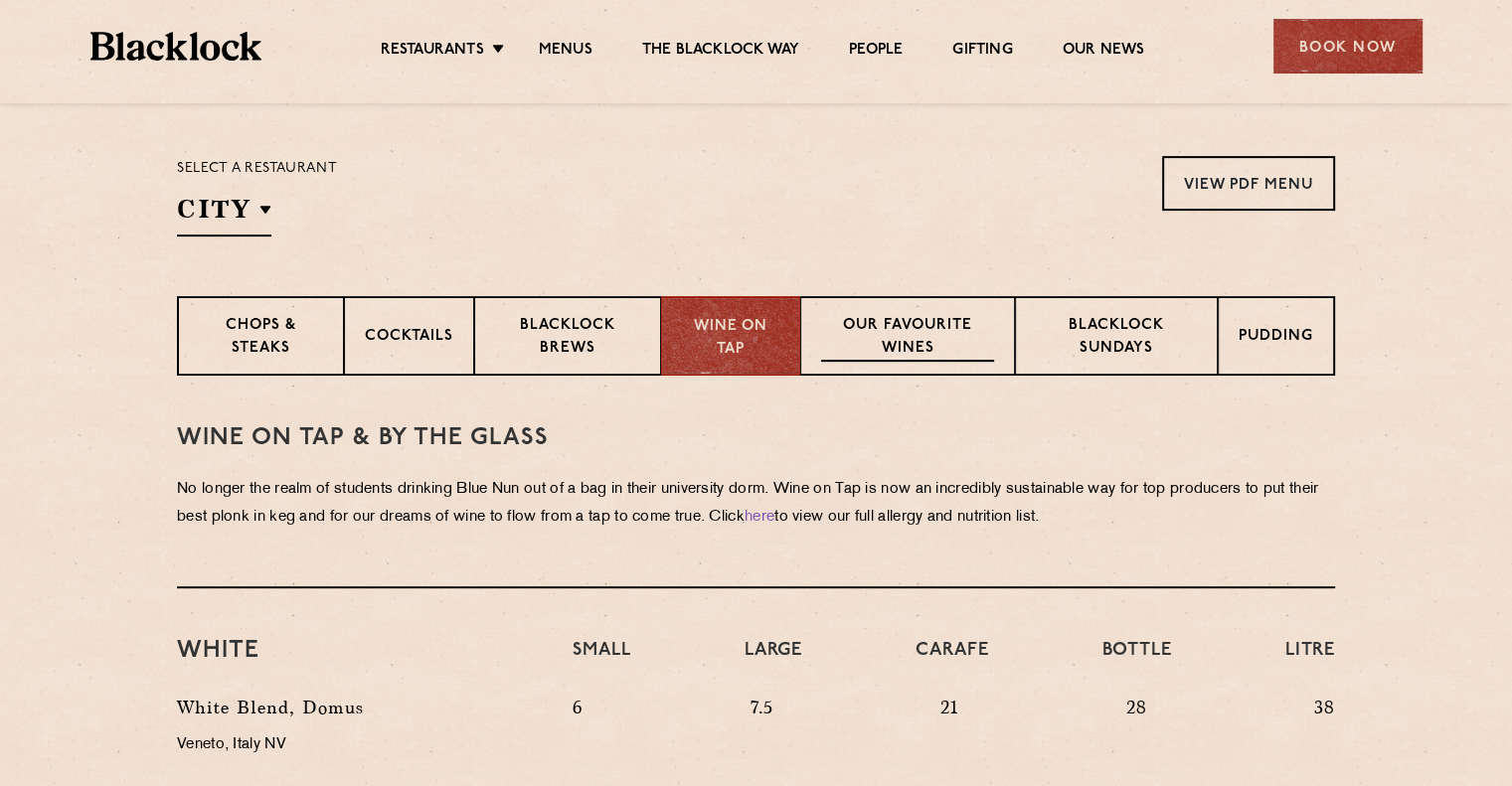 click on "Our favourite wines" at bounding box center [907, 338] 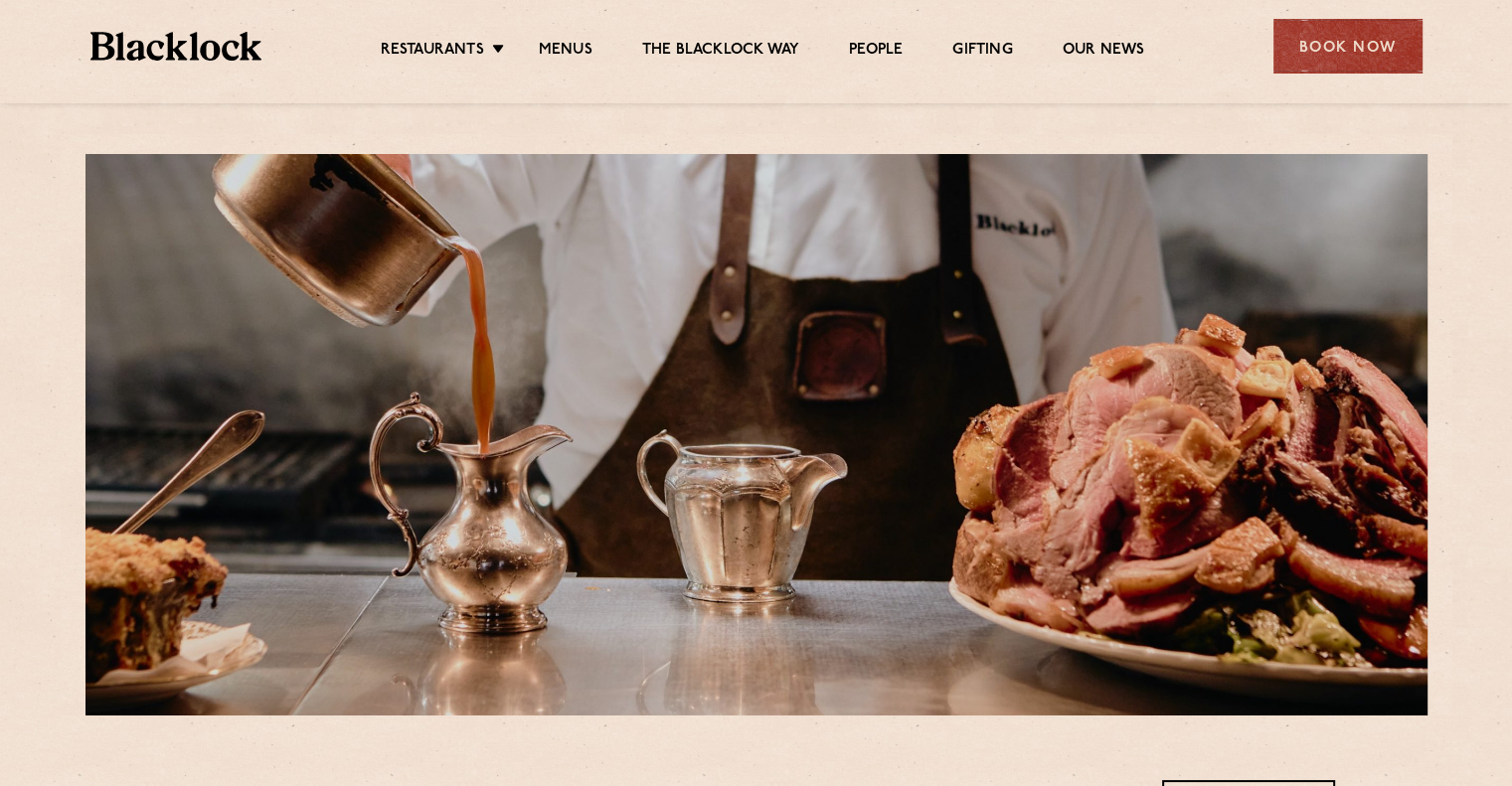 scroll, scrollTop: 0, scrollLeft: 0, axis: both 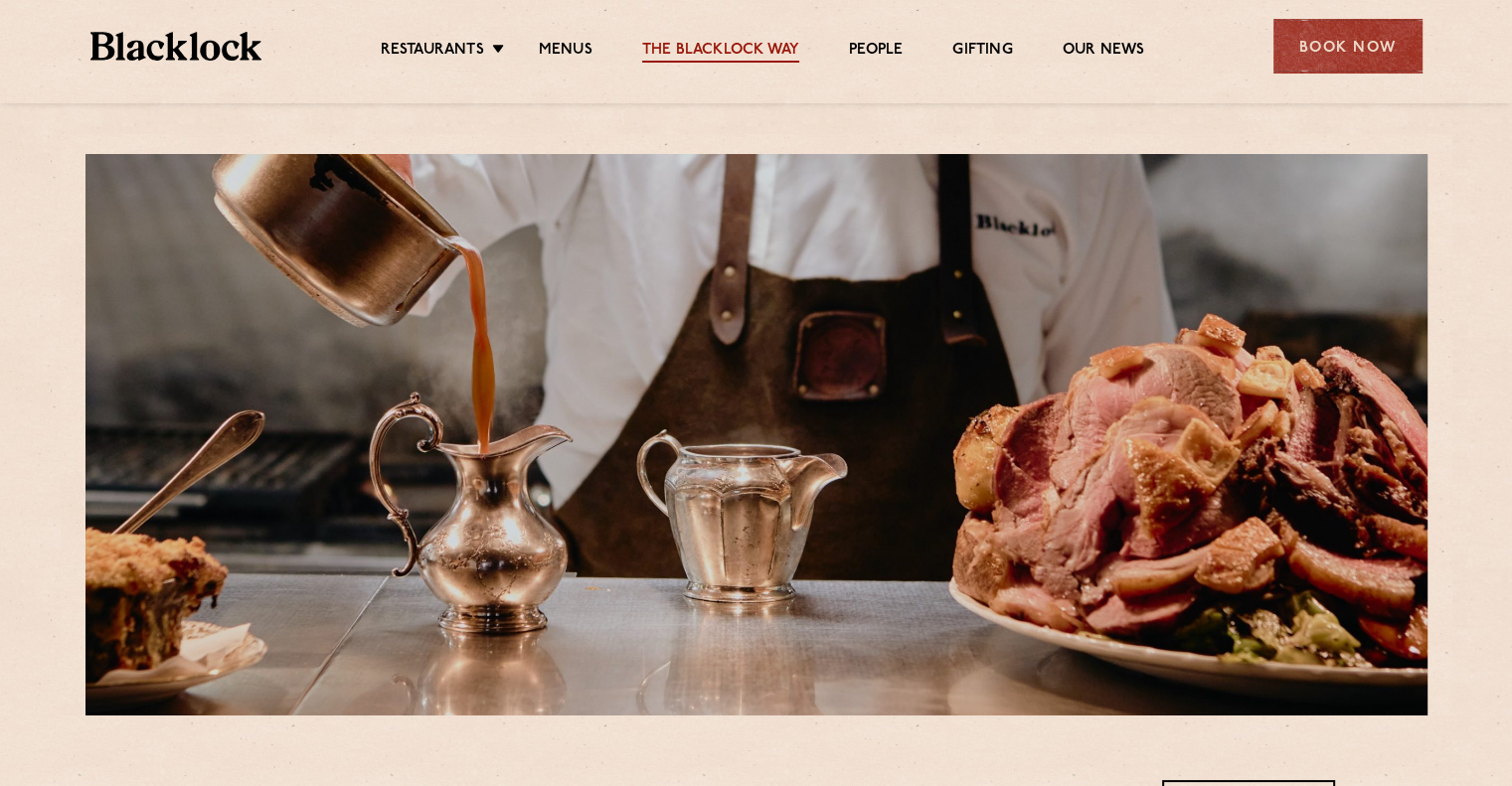 click on "The Blacklock Way" at bounding box center (721, 52) 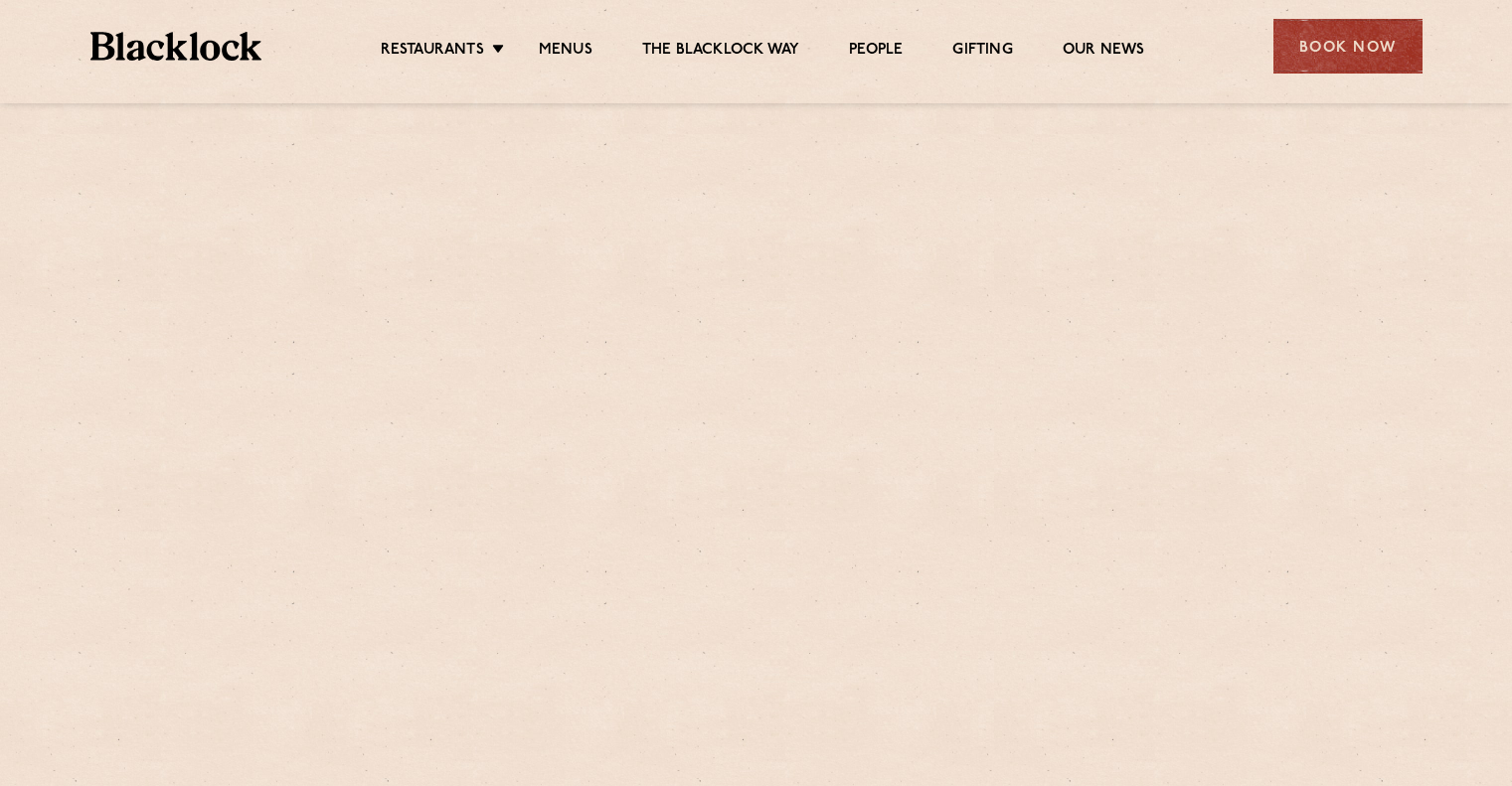 scroll, scrollTop: 0, scrollLeft: 0, axis: both 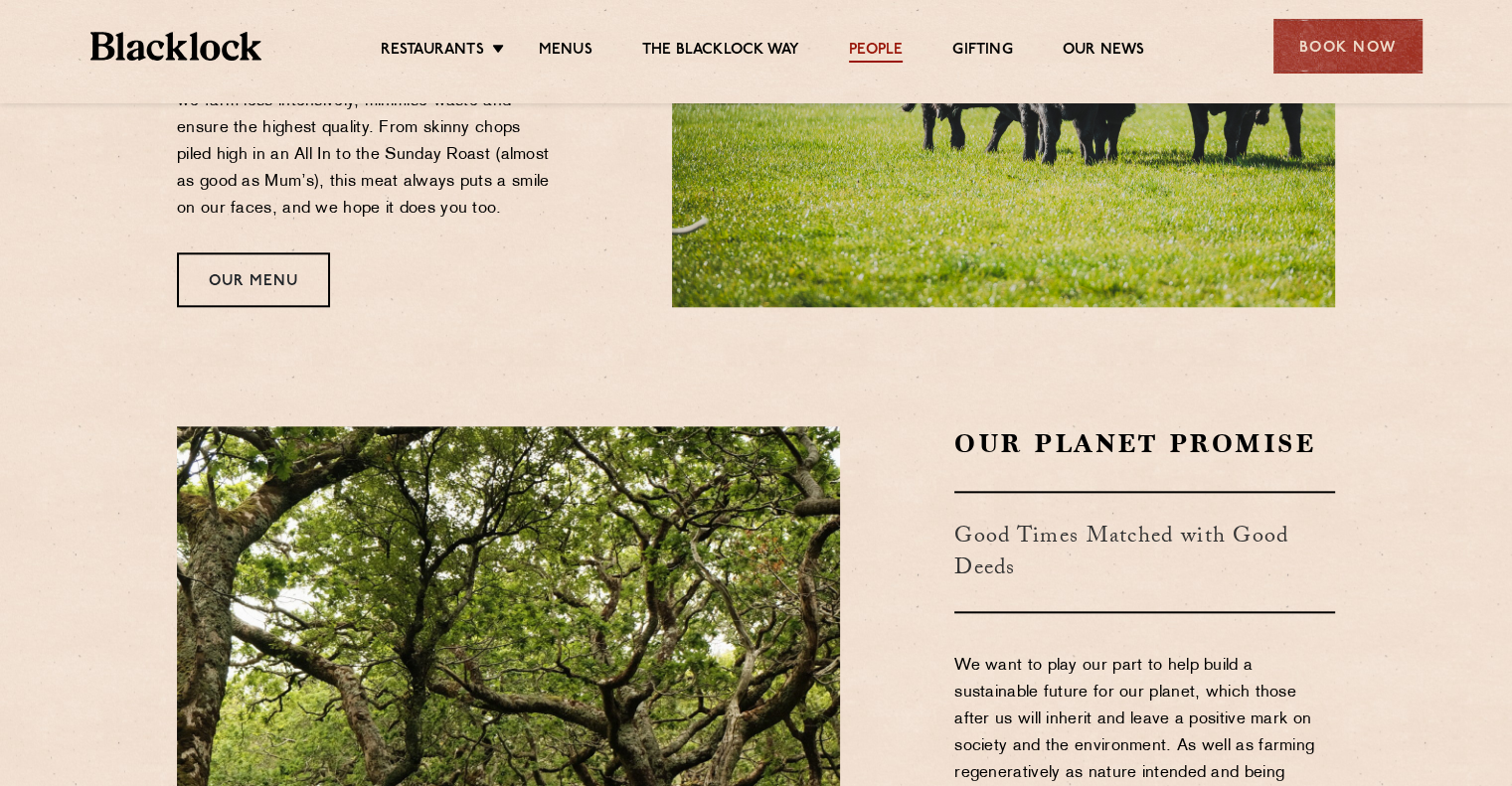 click on "People" at bounding box center (876, 52) 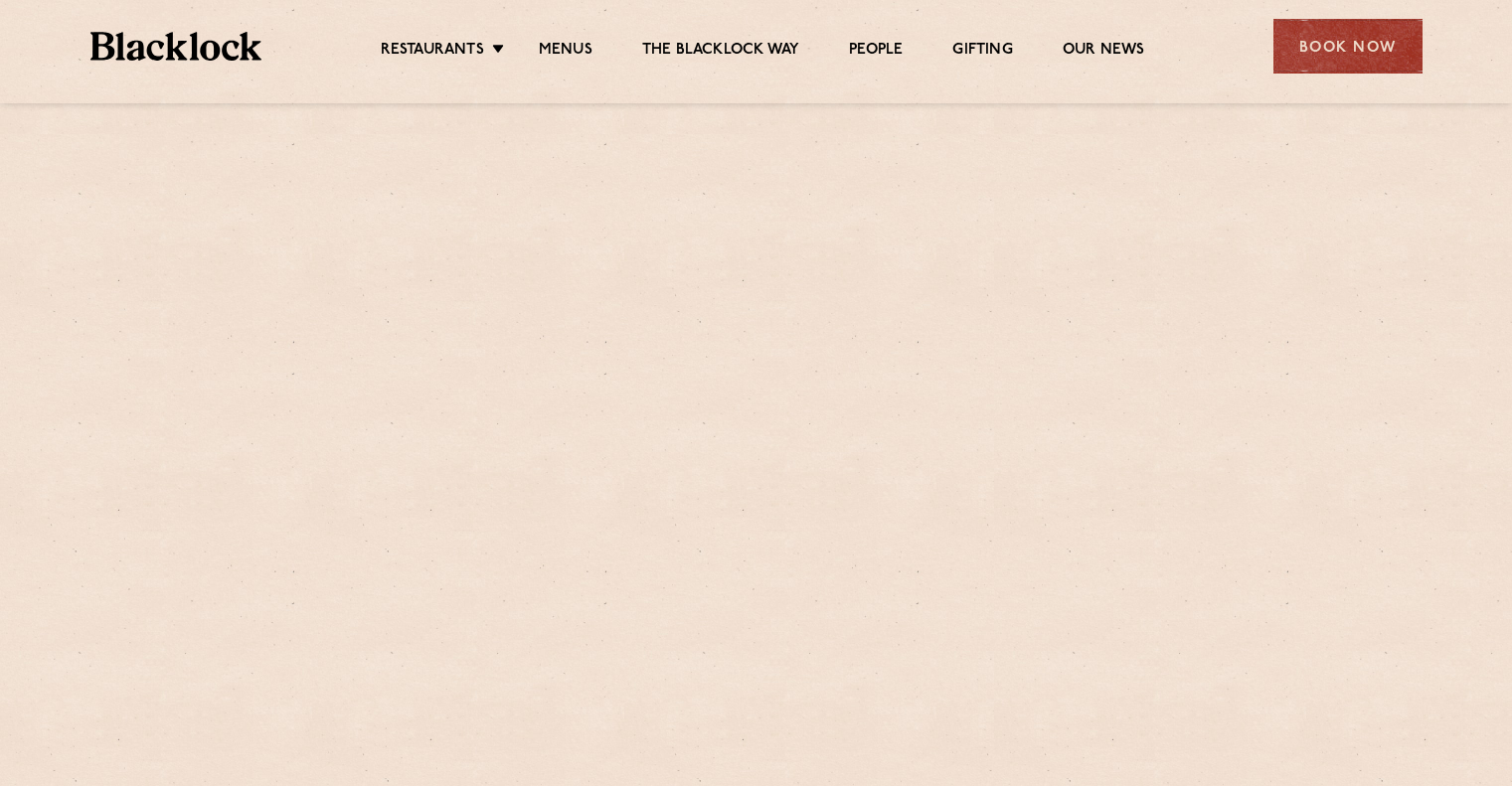 scroll, scrollTop: 0, scrollLeft: 0, axis: both 